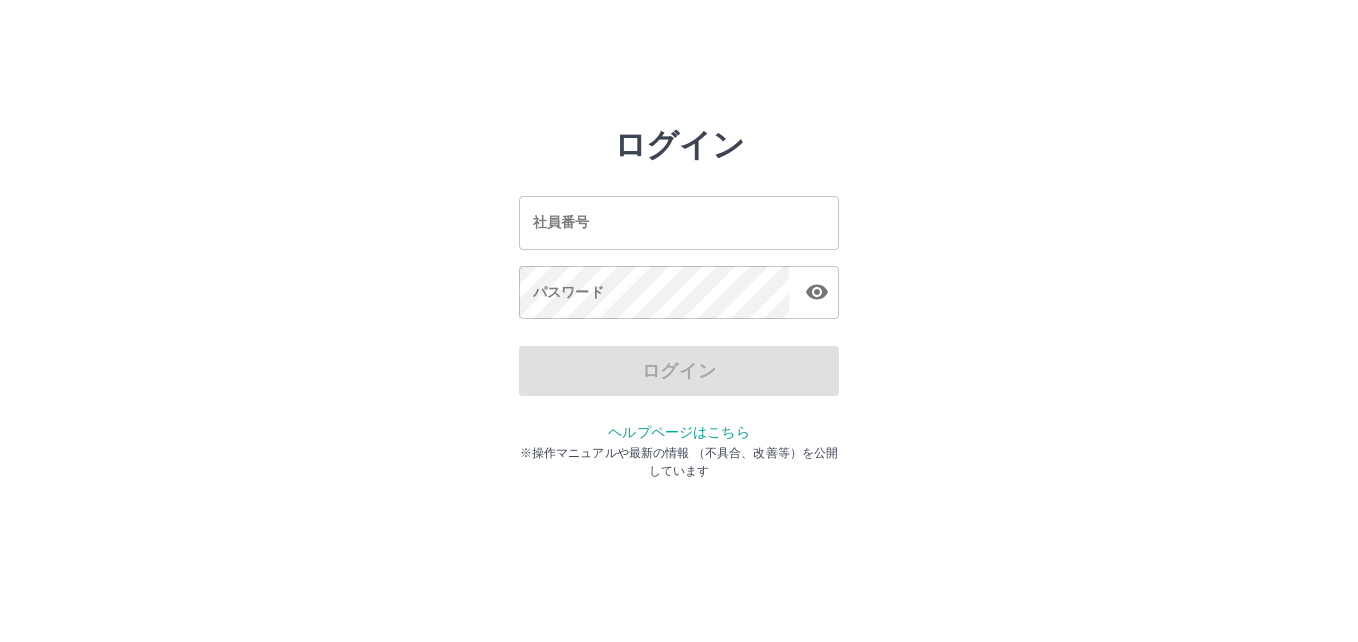 scroll, scrollTop: 0, scrollLeft: 0, axis: both 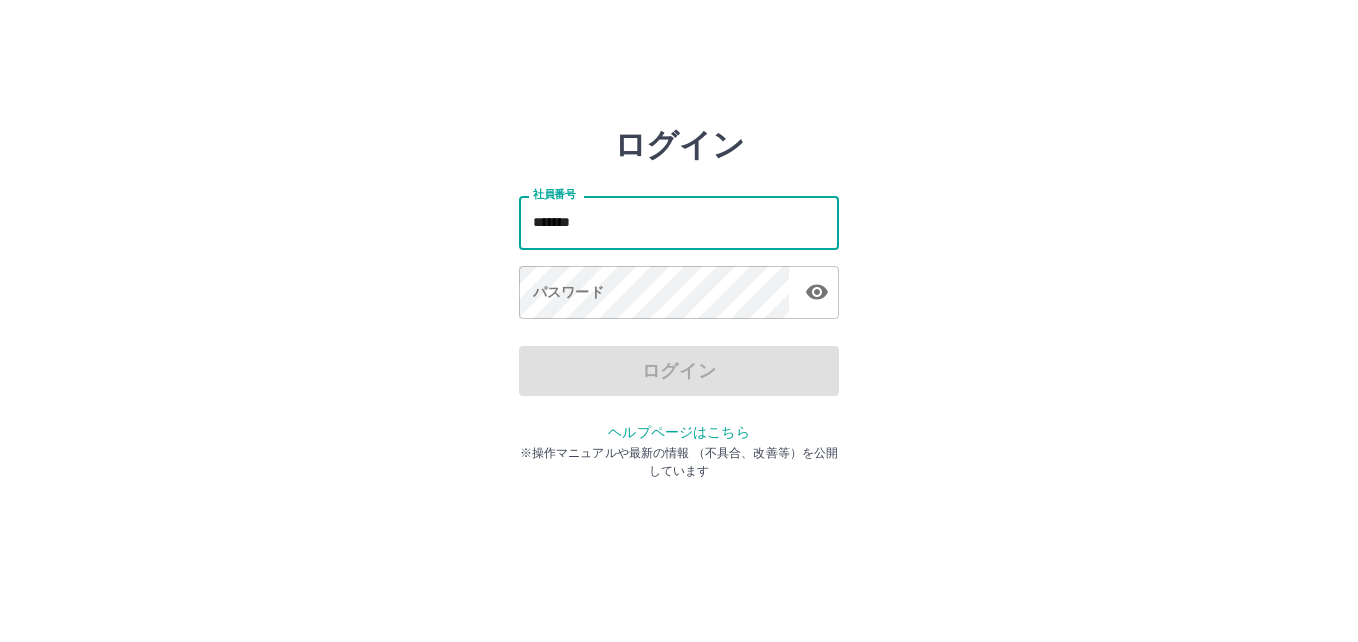 type on "*******" 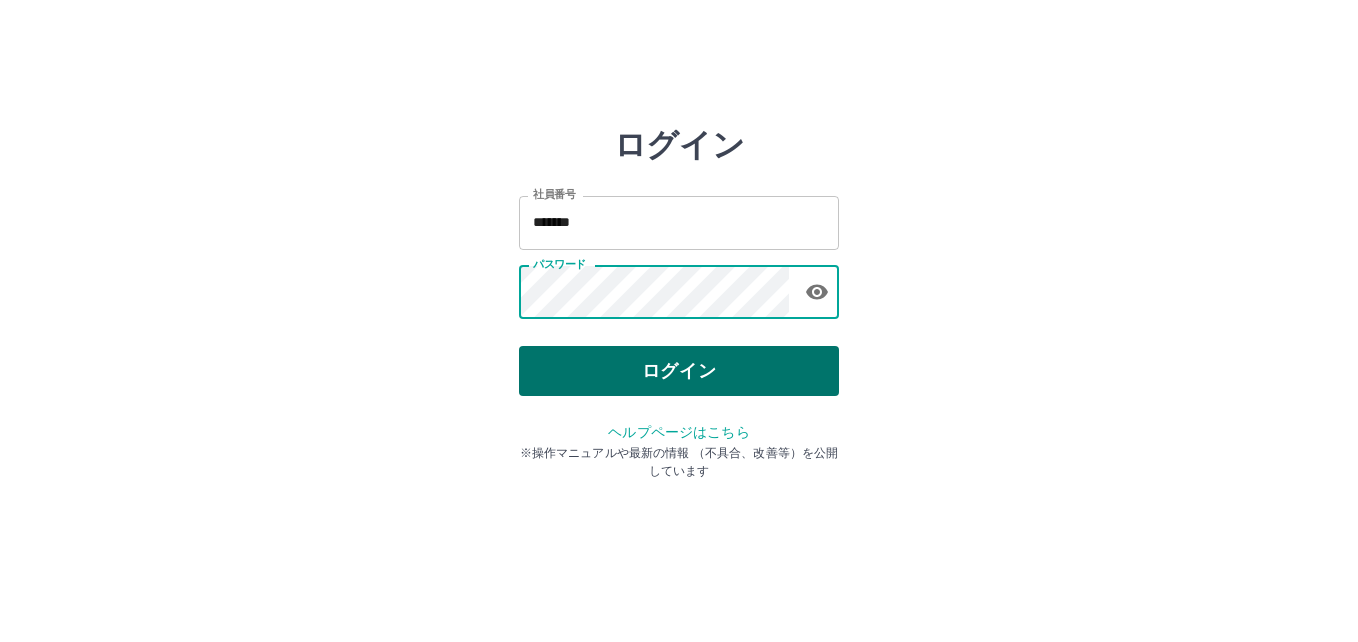 click on "ログイン" at bounding box center [679, 371] 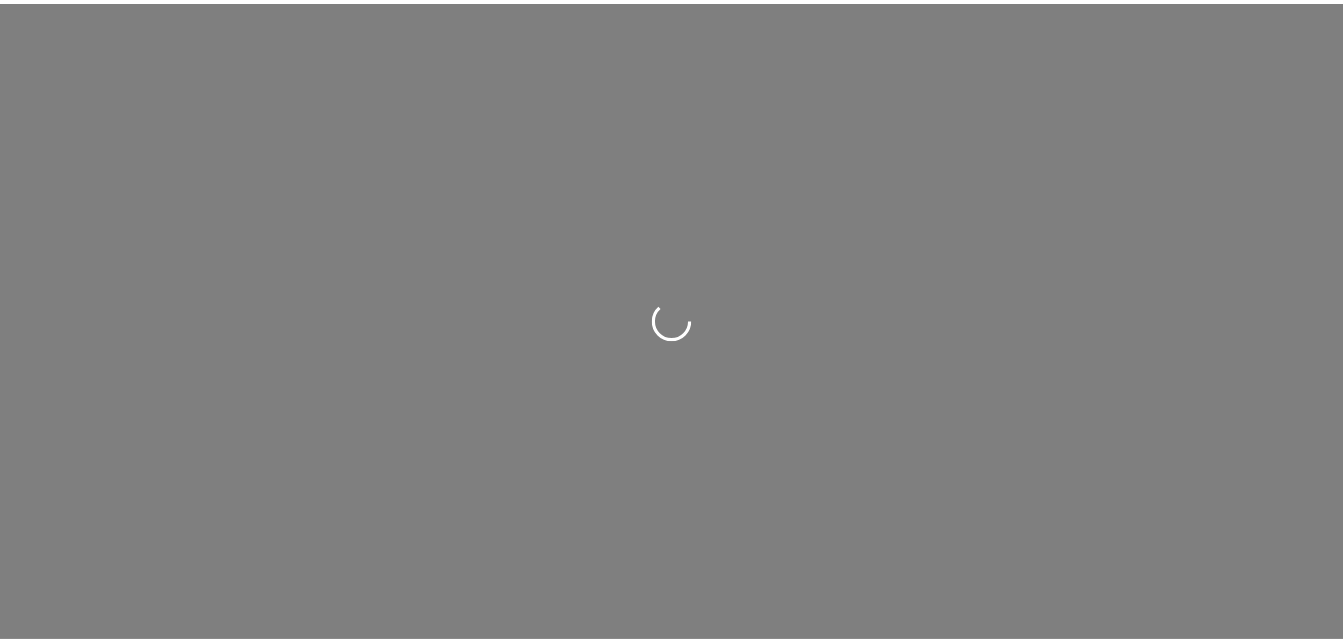 scroll, scrollTop: 0, scrollLeft: 0, axis: both 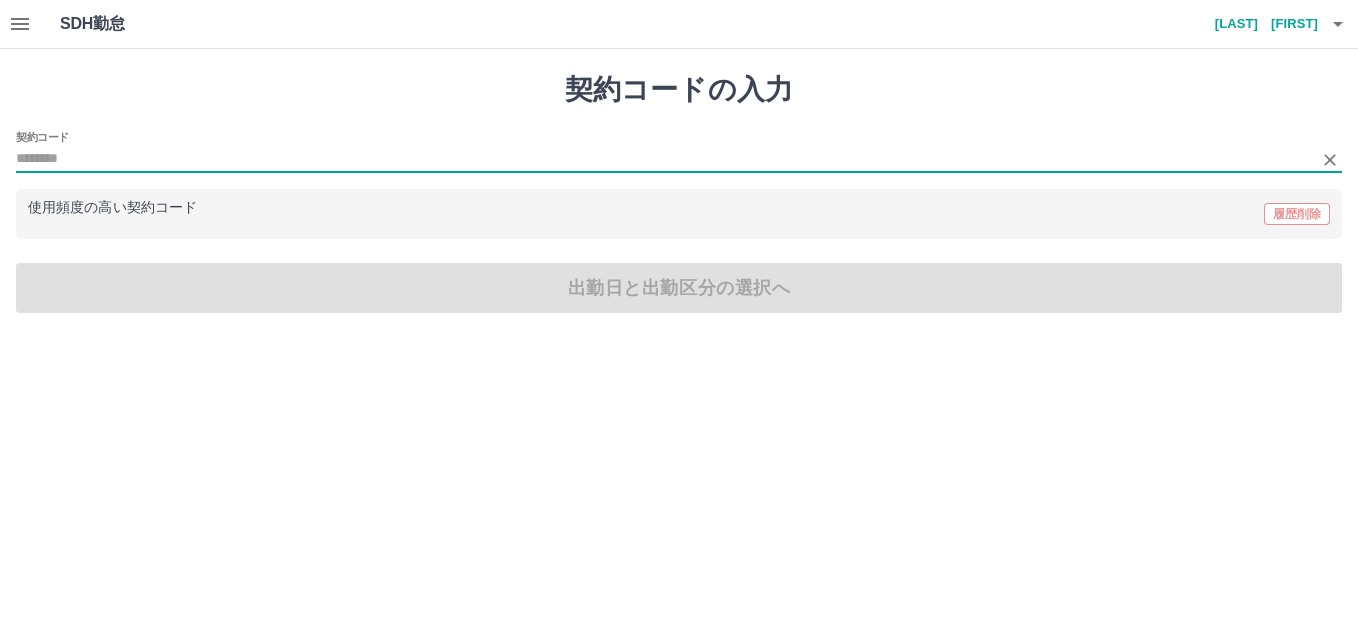 click on "契約コード" at bounding box center (664, 159) 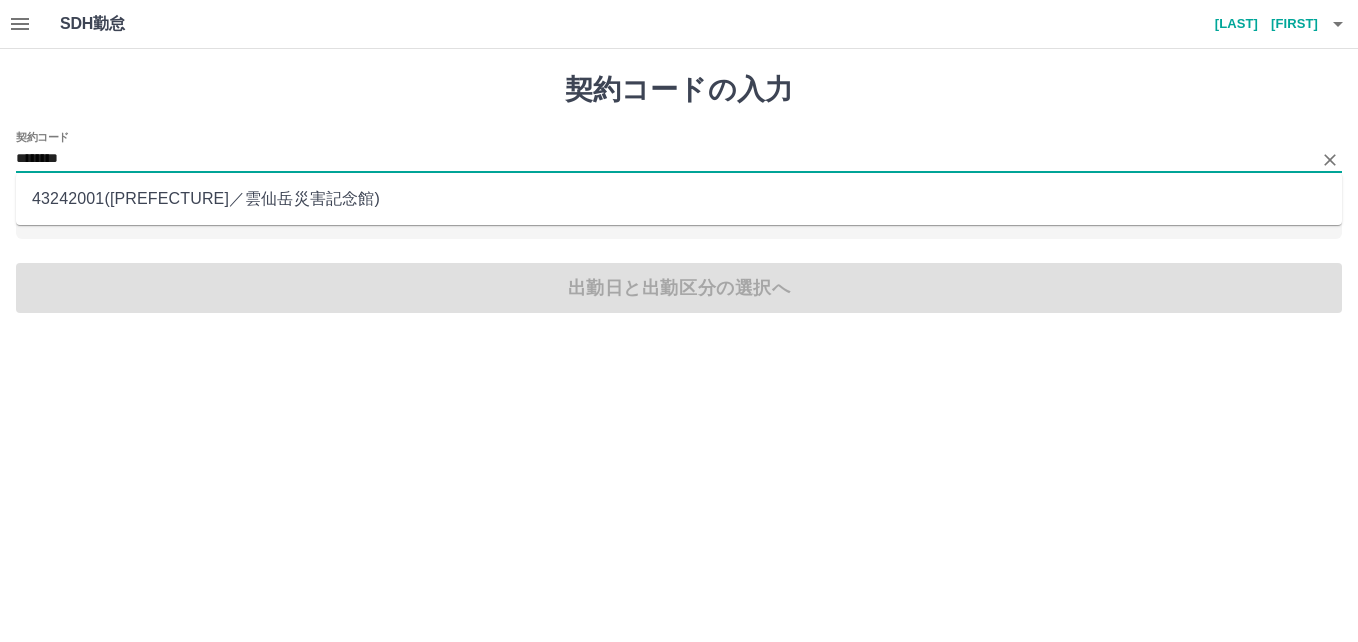 click on "[POSTAL_CODE] ([PREFECTURE] / [INSTITUTION_NAME])" at bounding box center [679, 199] 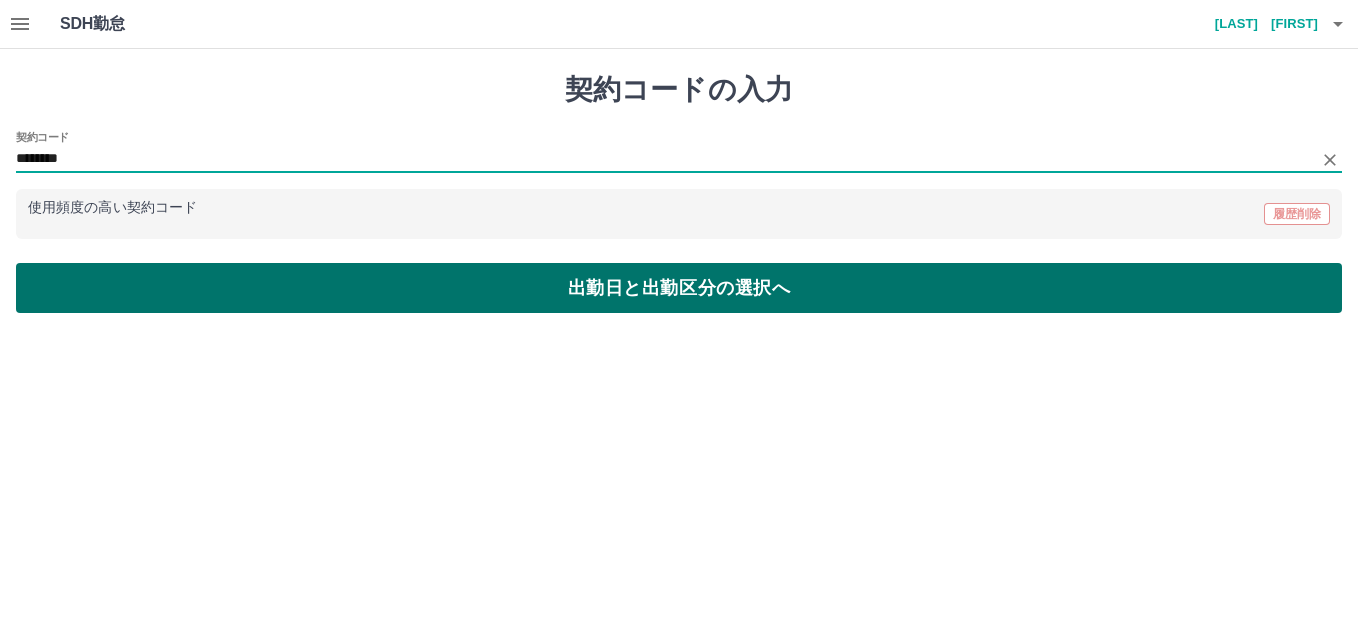 type on "********" 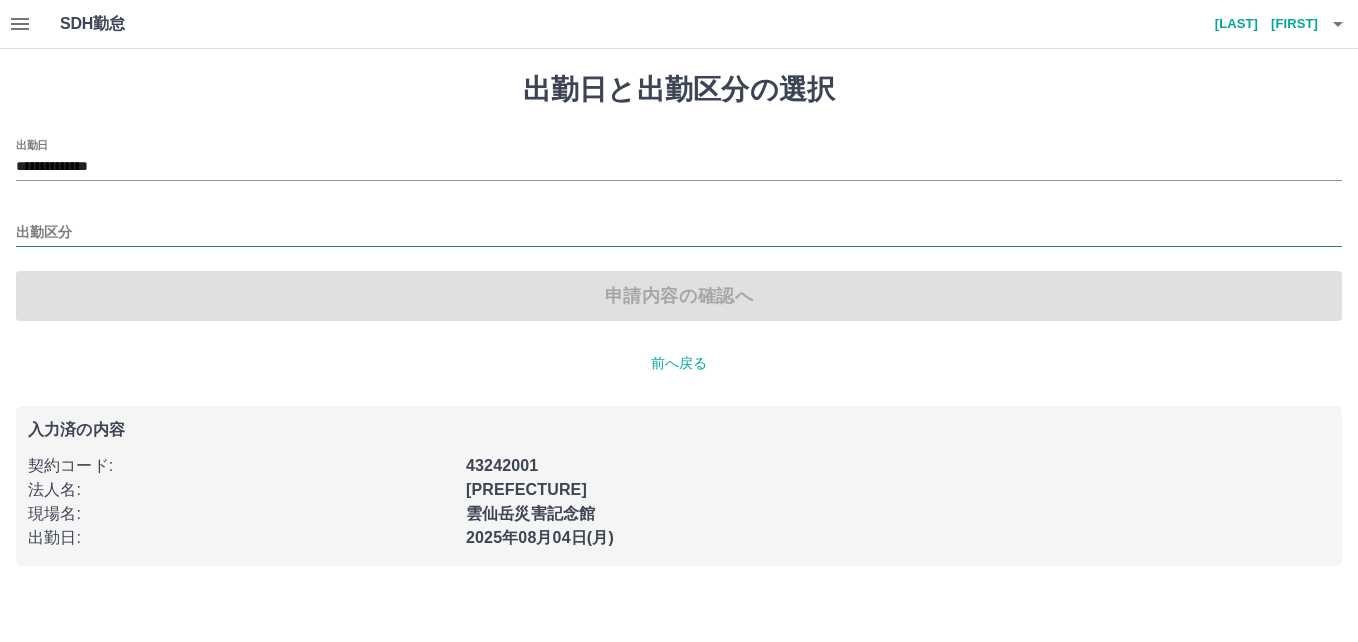 click on "出勤区分" at bounding box center [679, 233] 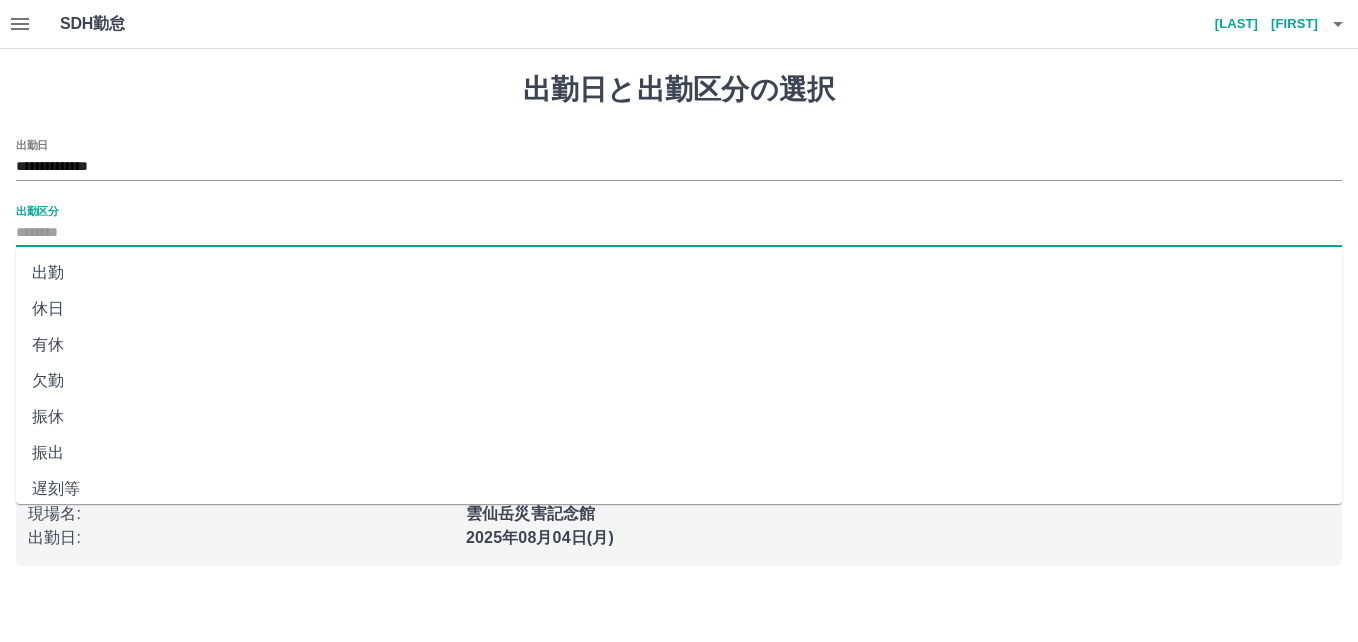 click on "出勤" at bounding box center (679, 273) 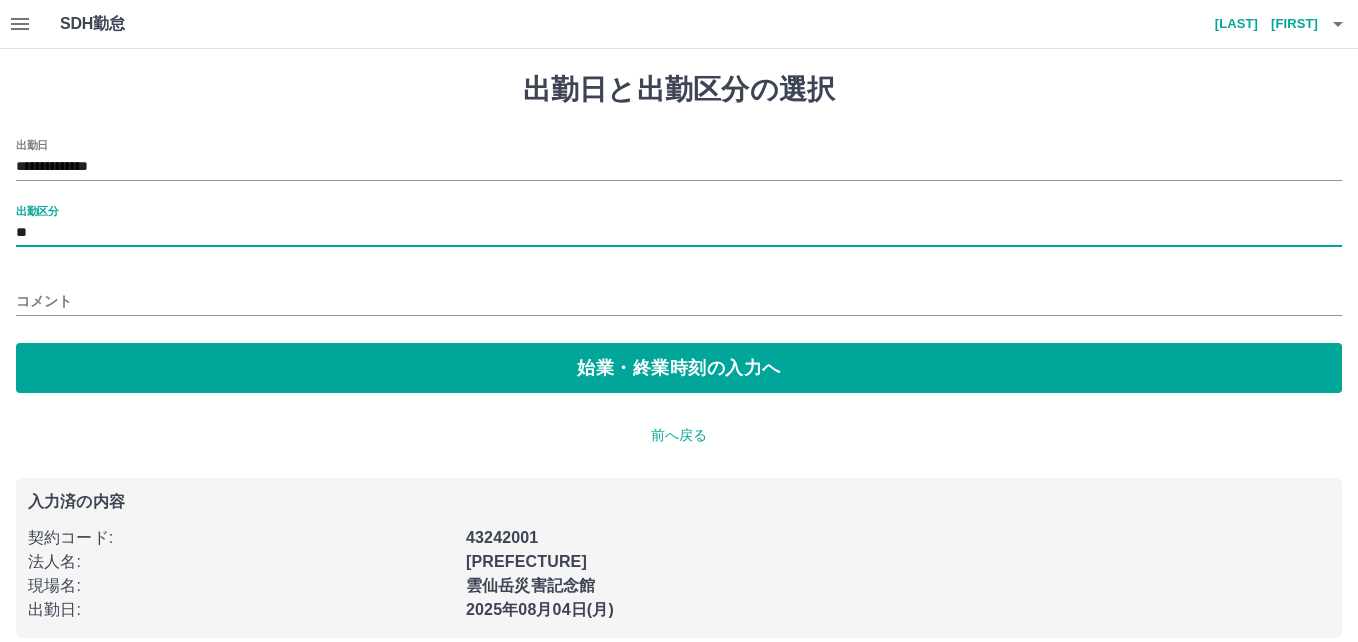 type on "**" 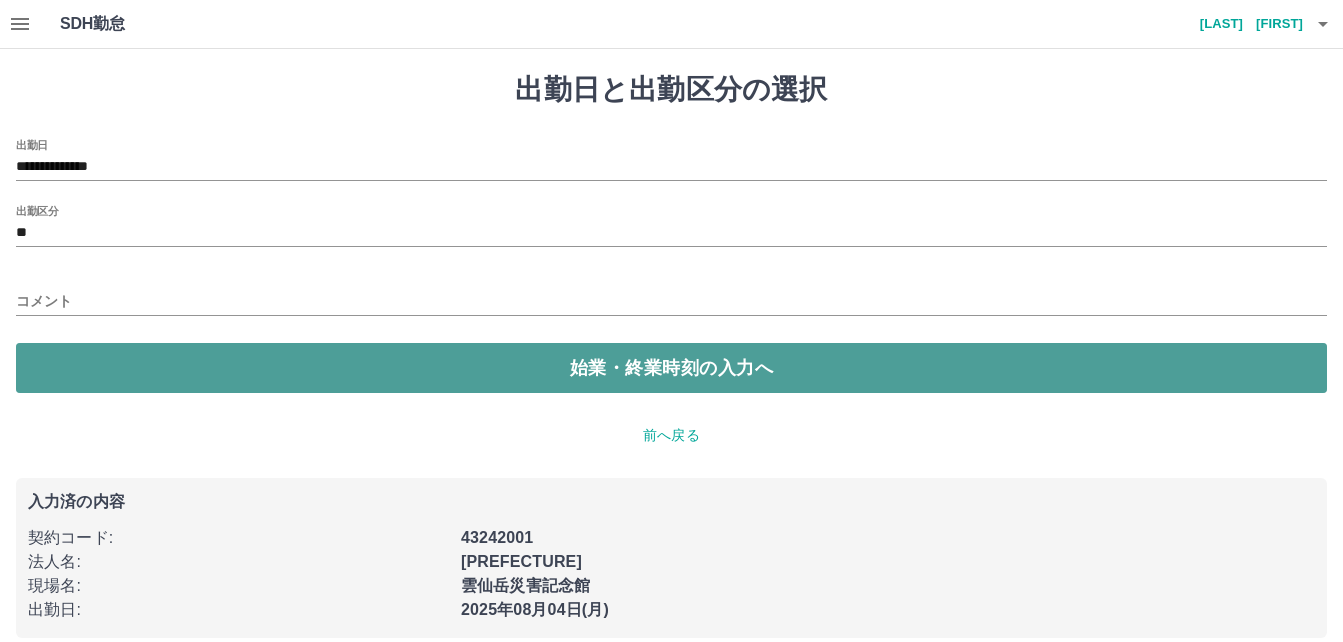 click on "始業・終業時刻の入力へ" at bounding box center [671, 368] 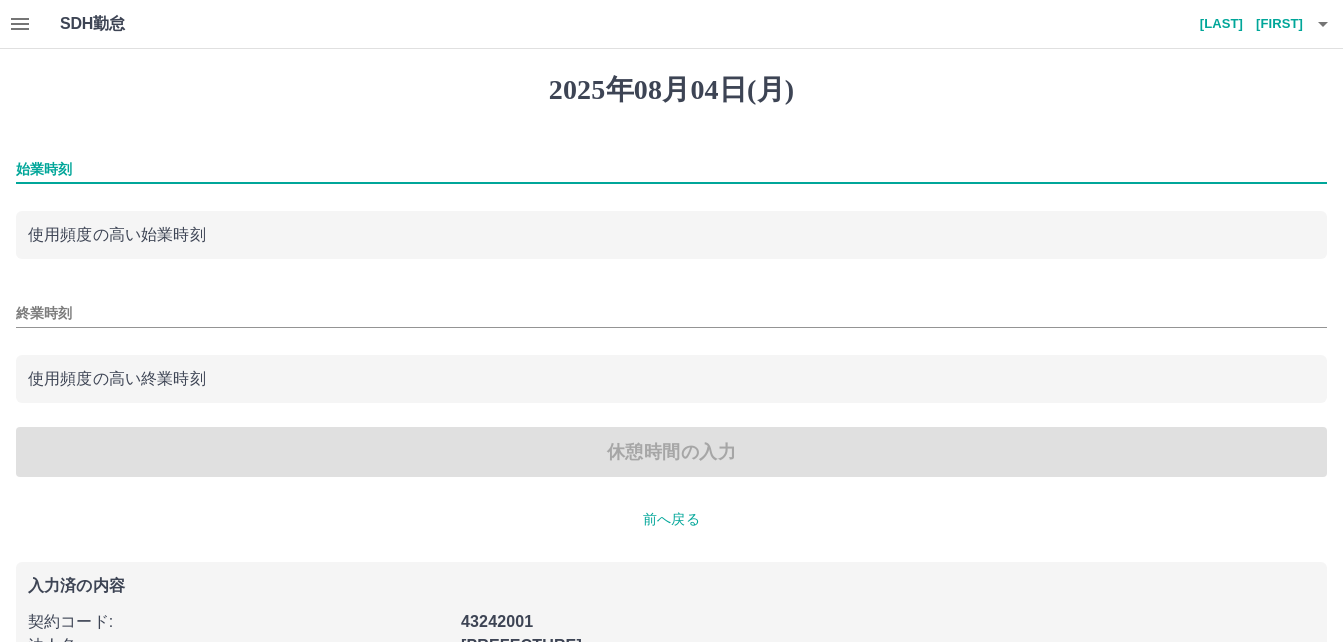 click on "始業時刻" at bounding box center [671, 169] 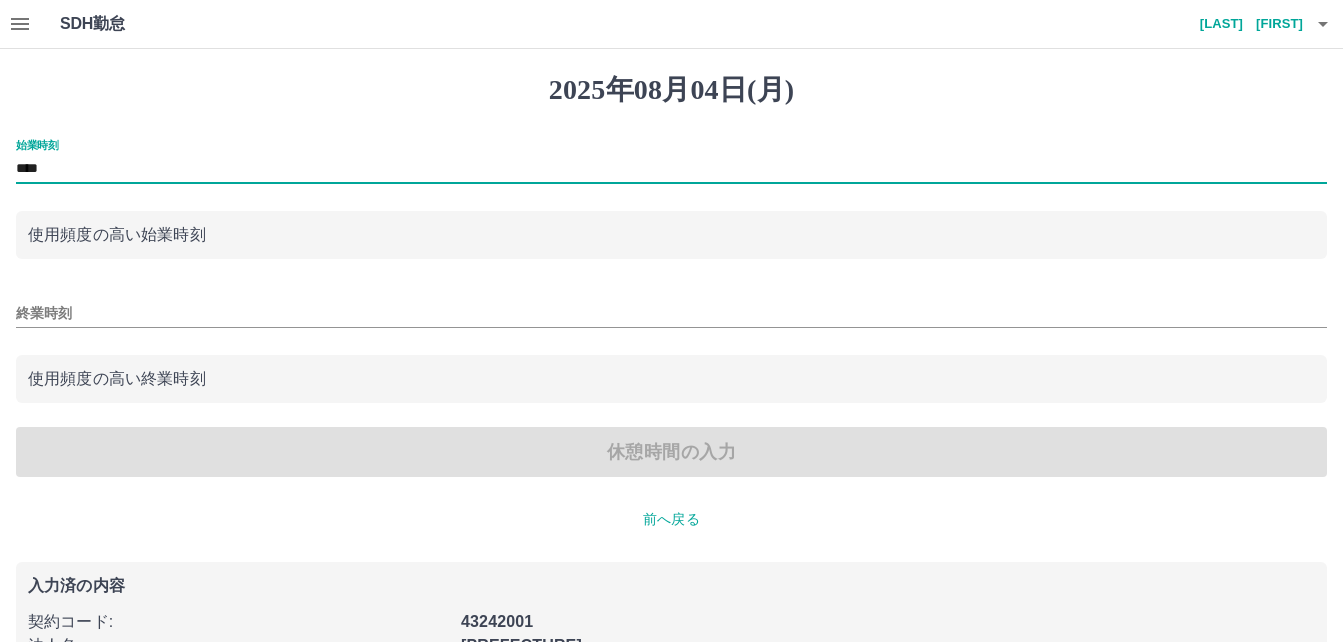 click on "終業時刻" at bounding box center (671, 313) 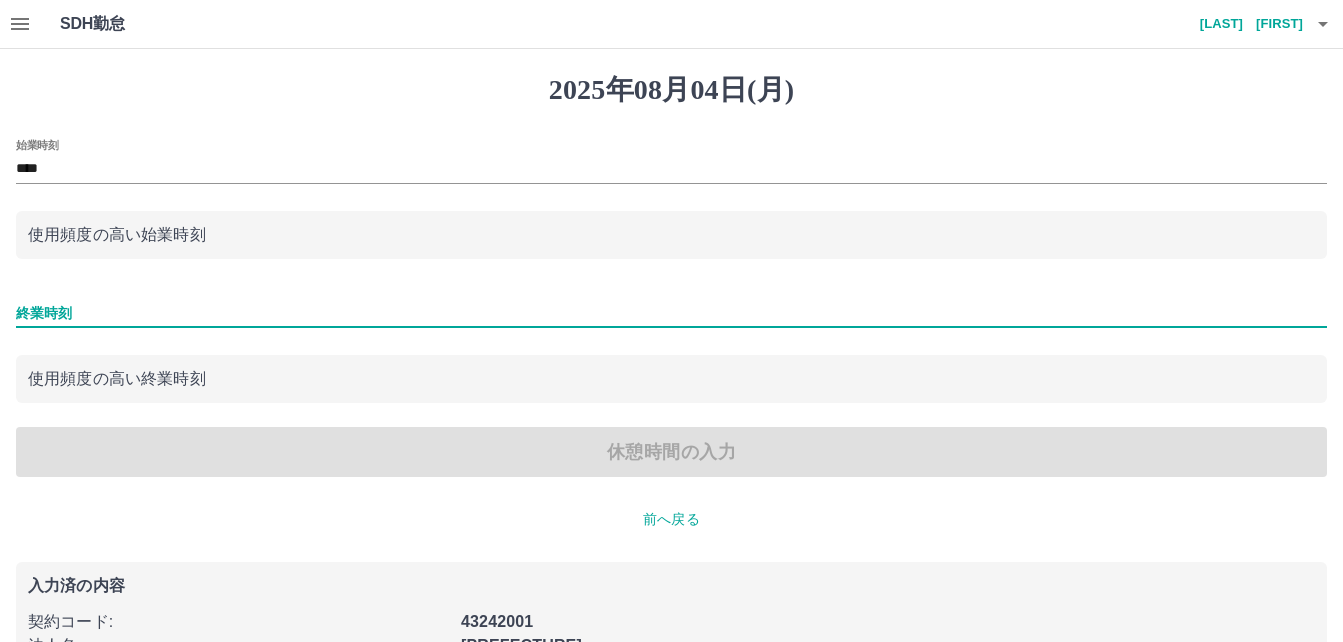 type on "****" 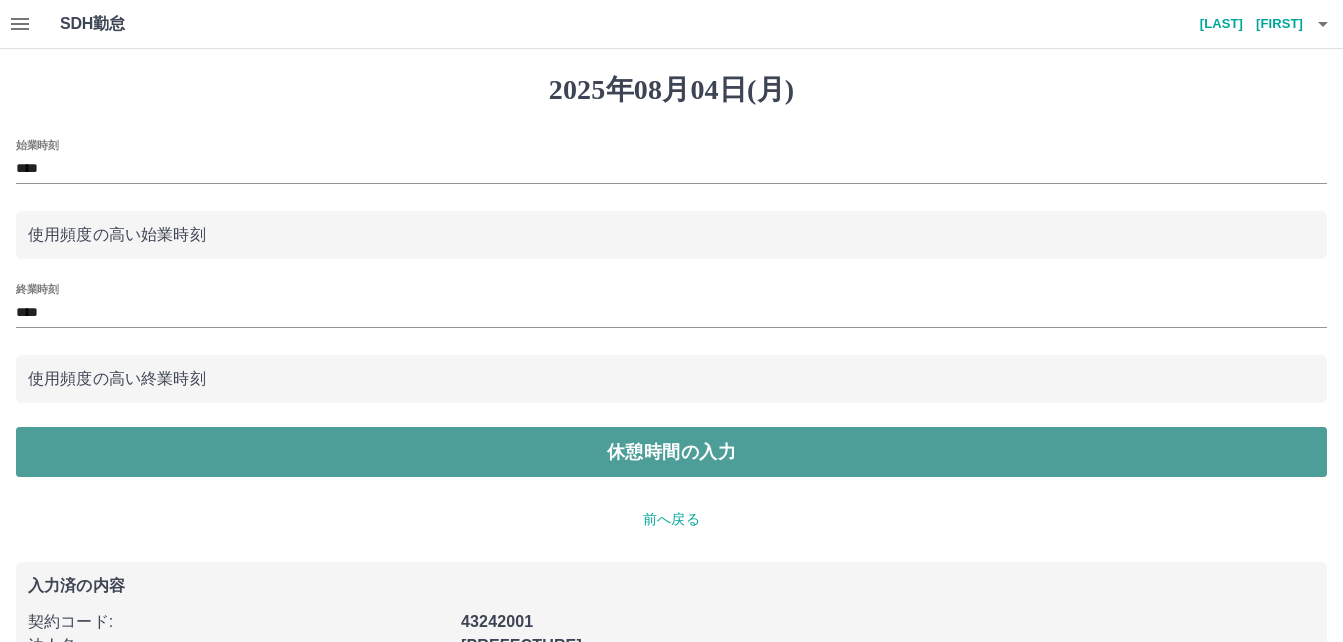 click on "休憩時間の入力" at bounding box center (671, 452) 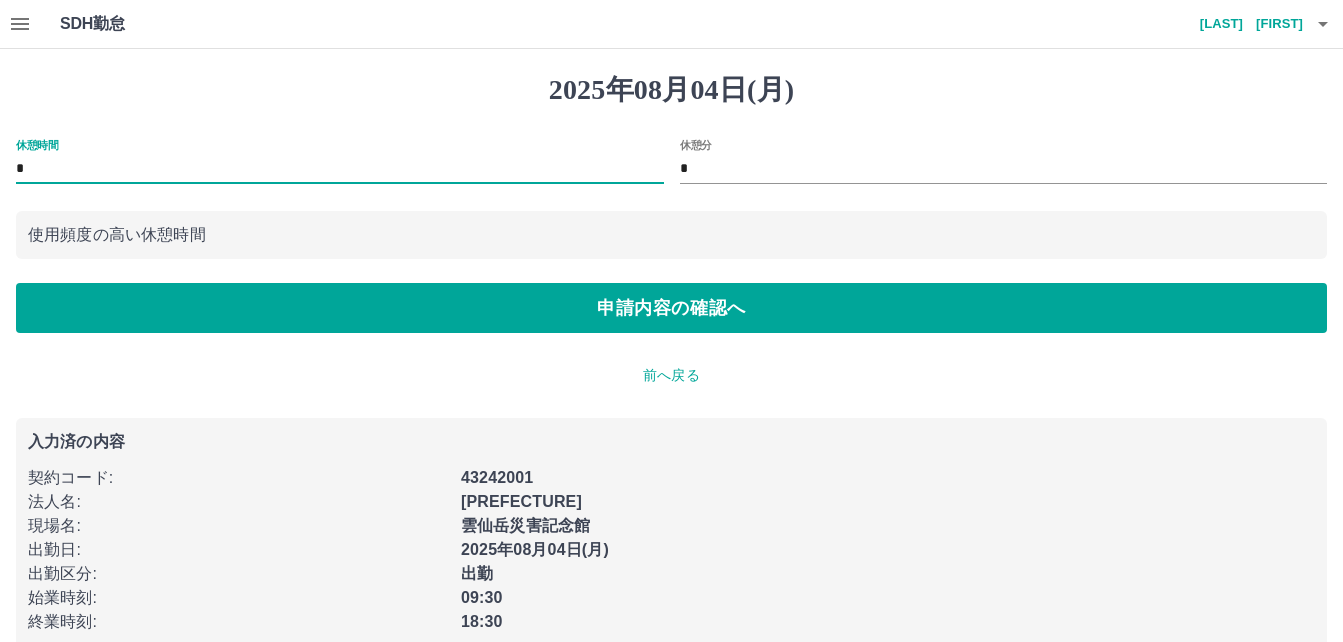 click on "*" at bounding box center [340, 169] 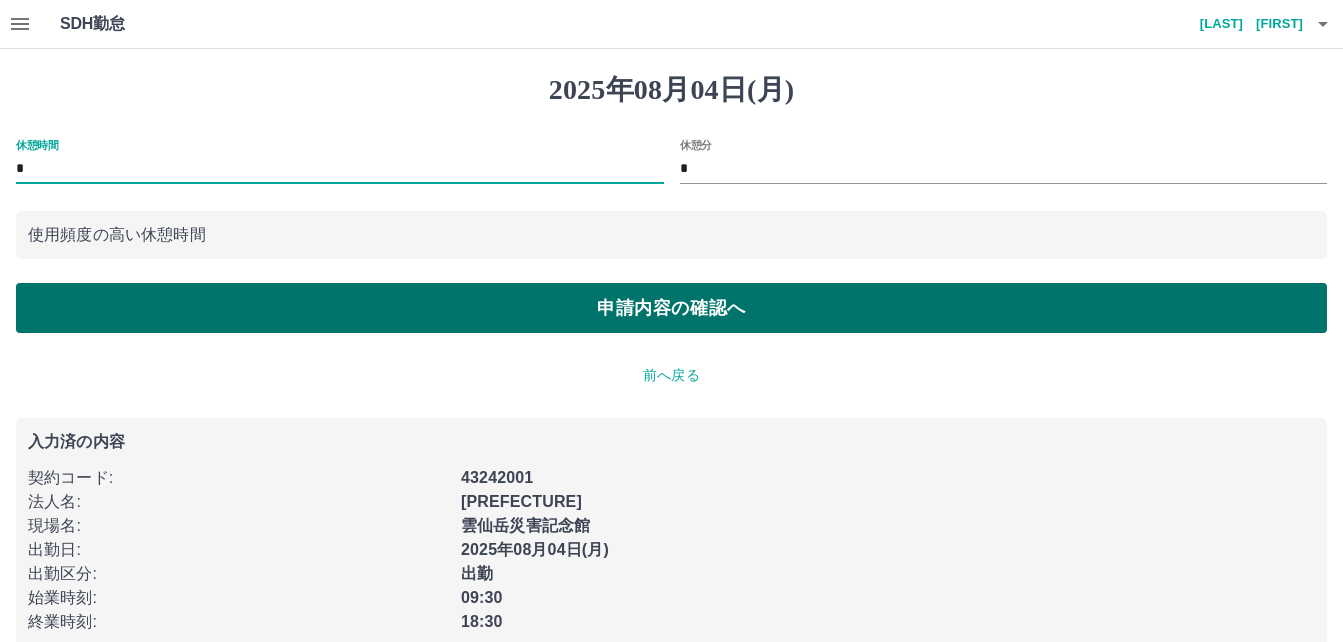 type on "*" 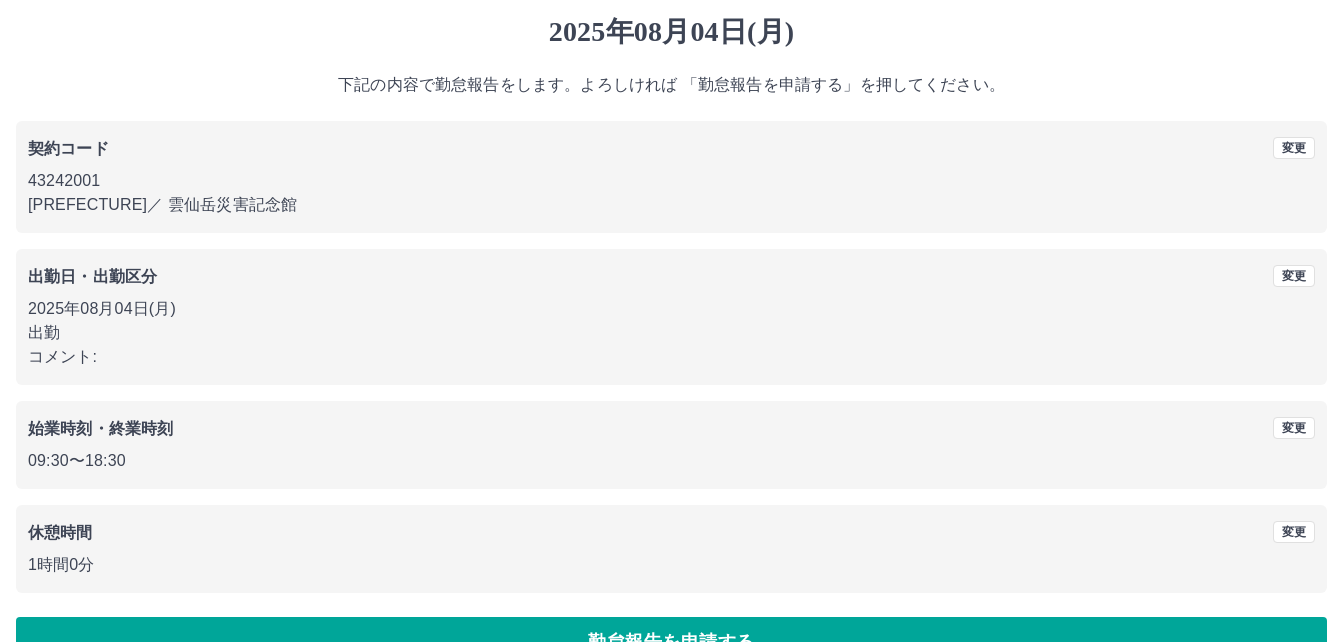scroll, scrollTop: 107, scrollLeft: 0, axis: vertical 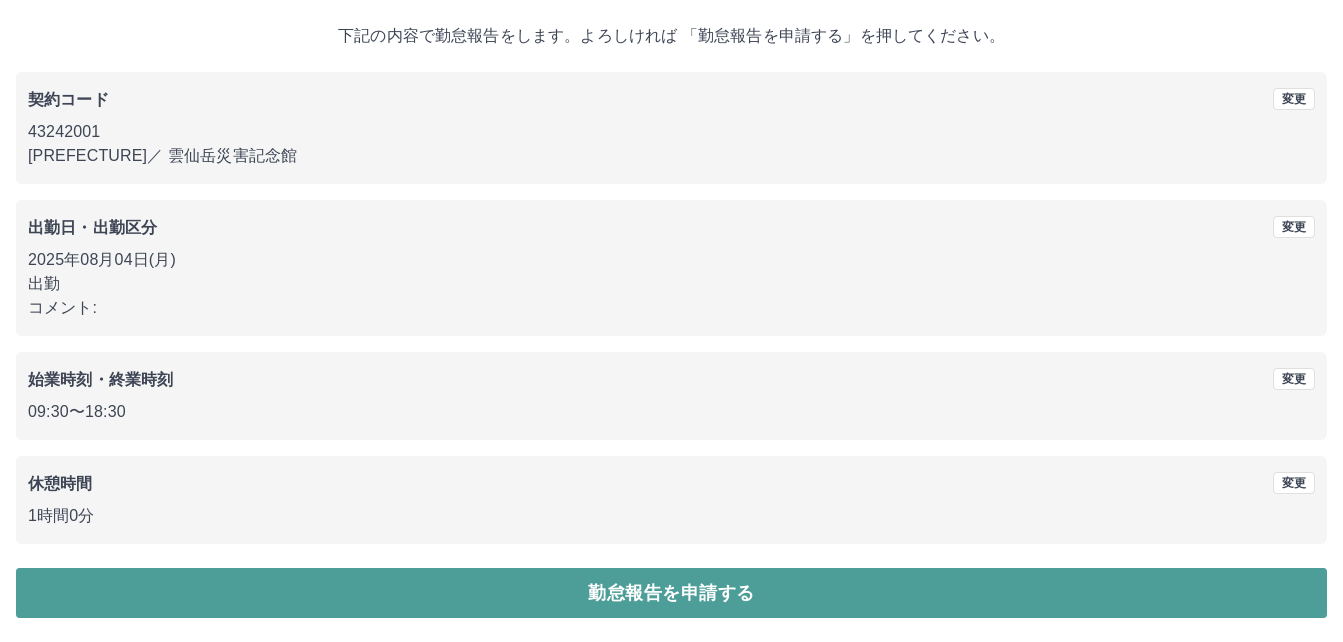 click on "勤怠報告を申請する" at bounding box center [671, 593] 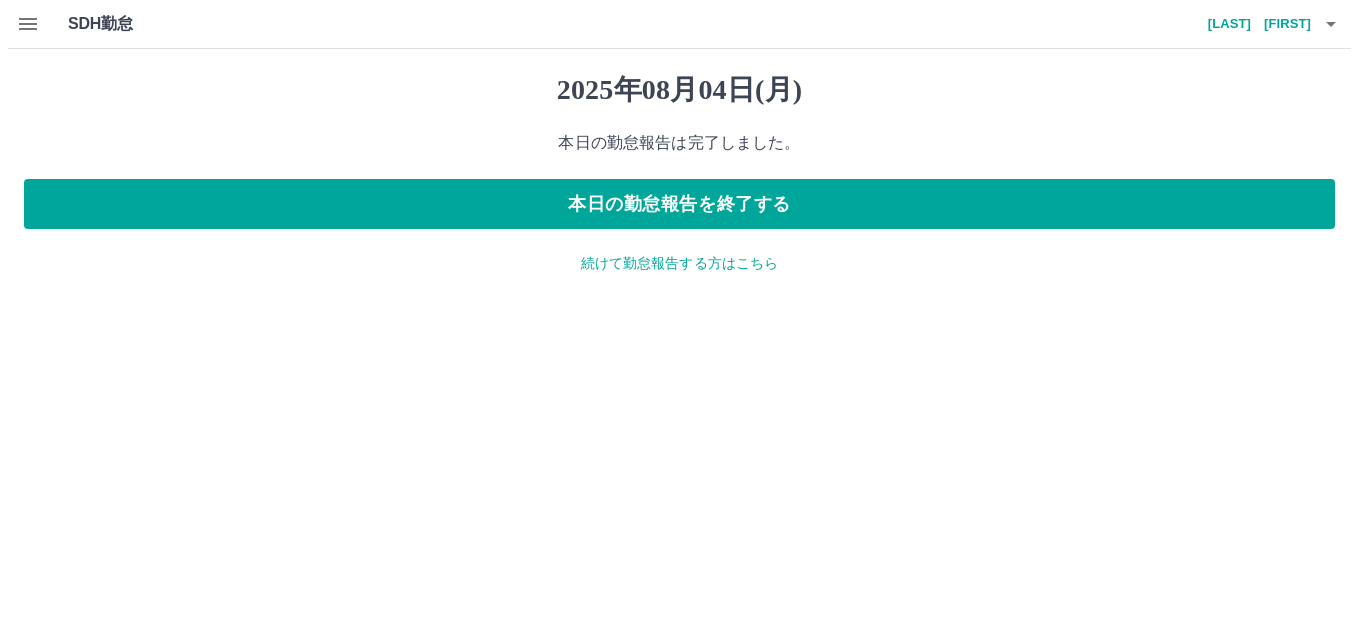 scroll, scrollTop: 0, scrollLeft: 0, axis: both 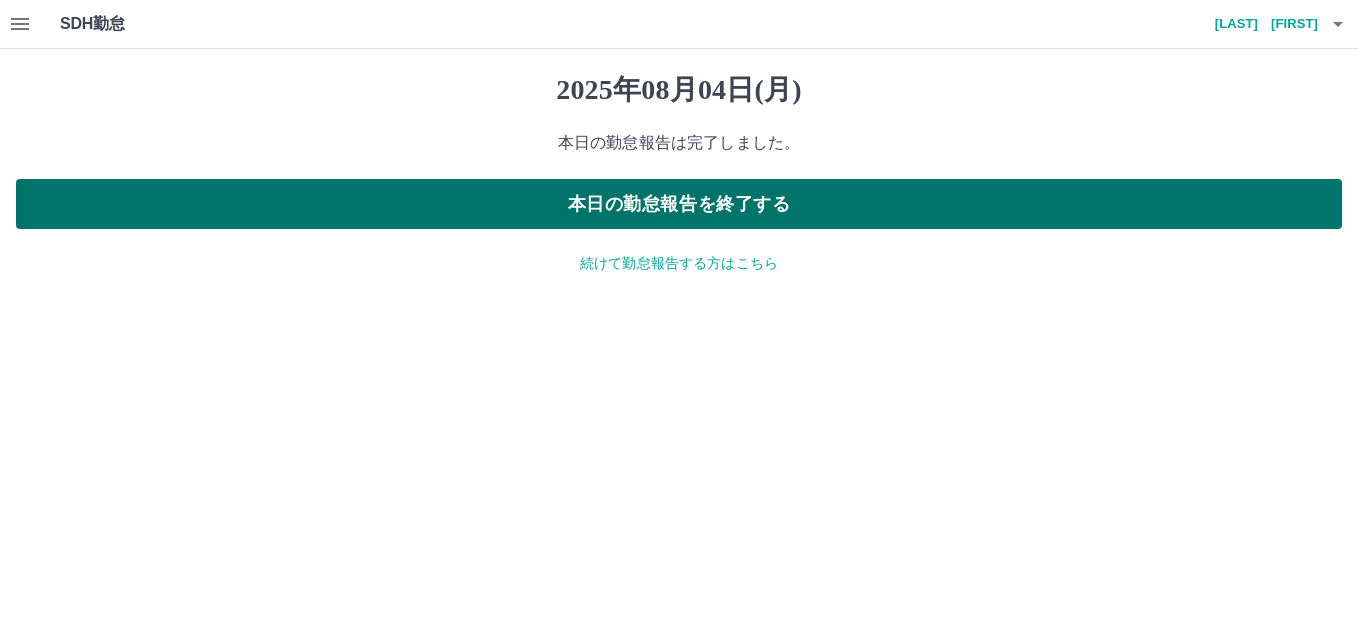 click on "本日の勤怠報告を終了する" at bounding box center [679, 204] 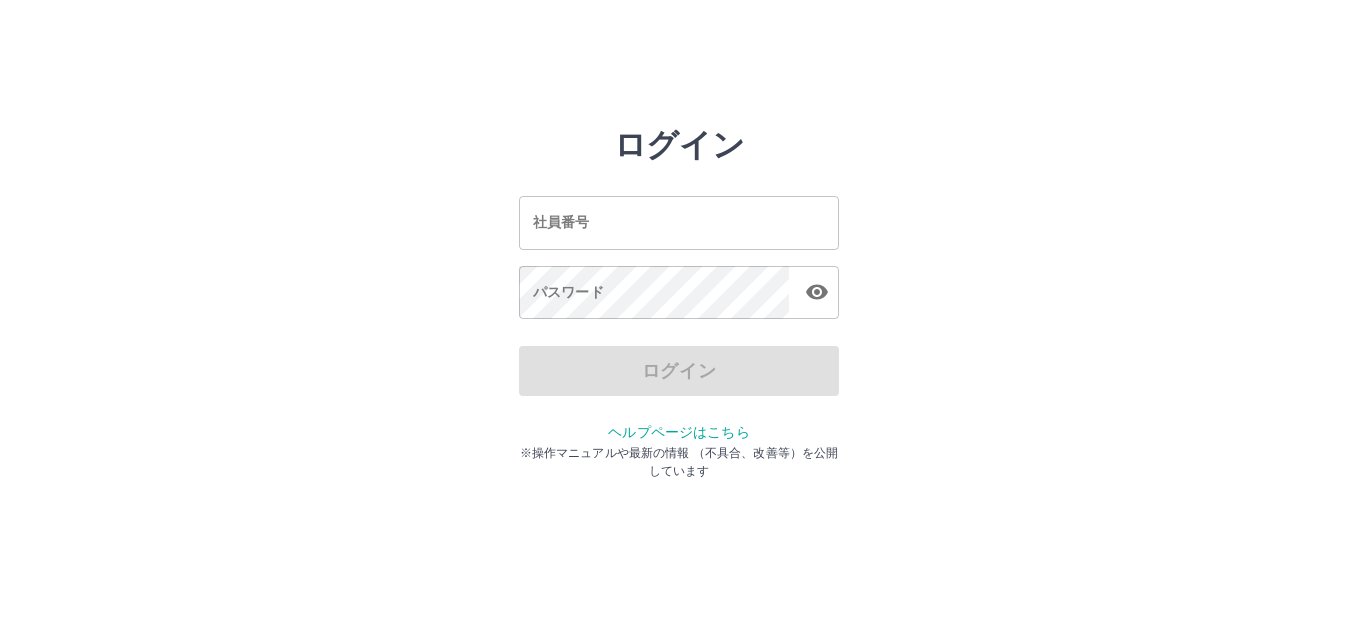 scroll, scrollTop: 0, scrollLeft: 0, axis: both 